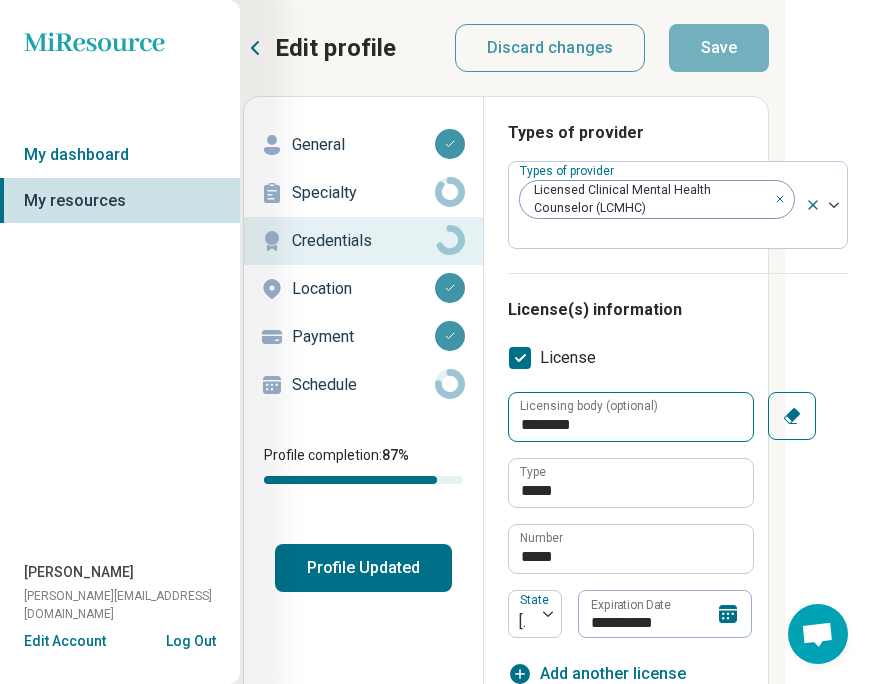 scroll, scrollTop: 0, scrollLeft: 94, axis: horizontal 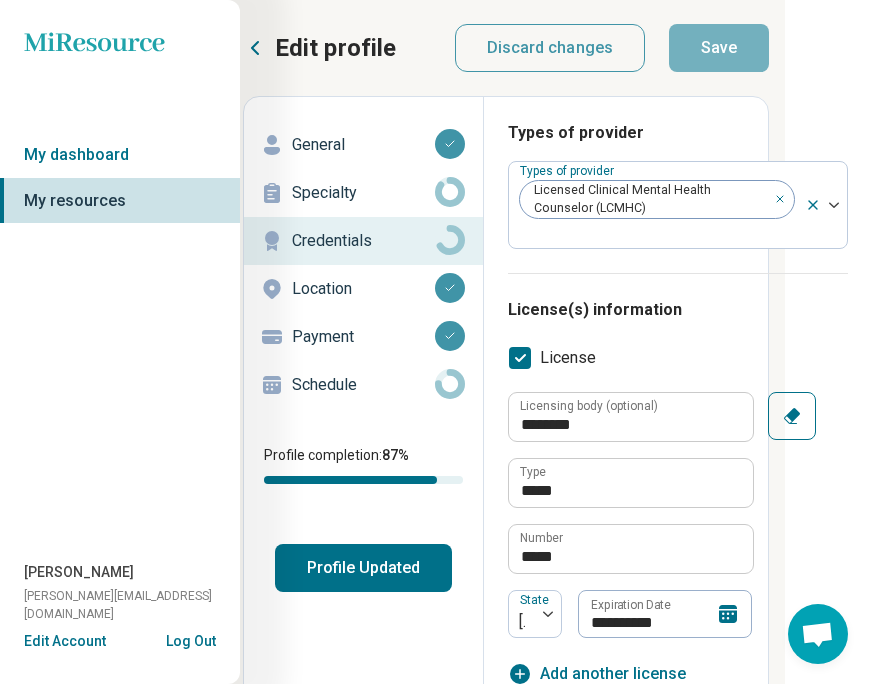 click 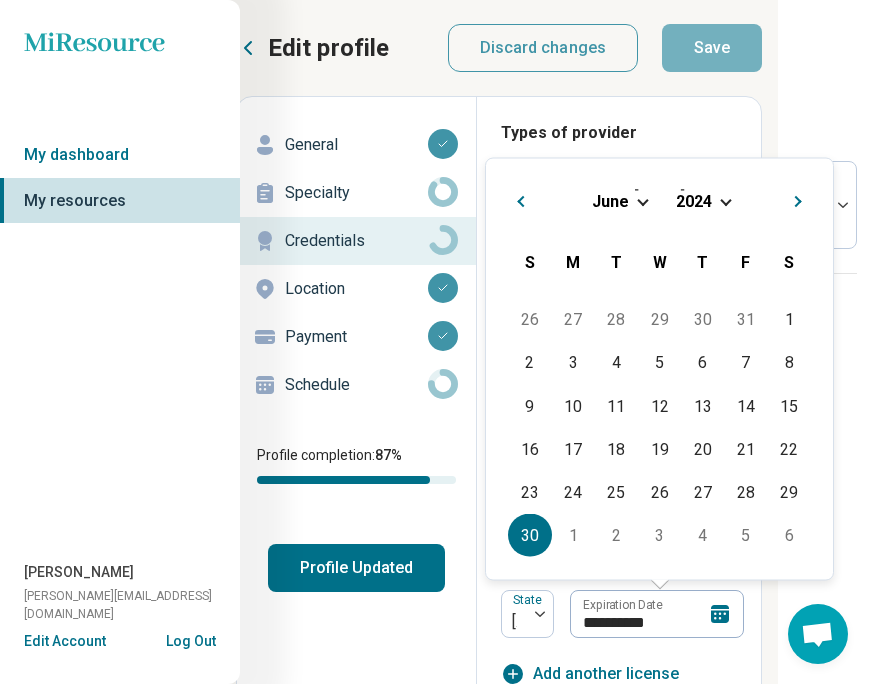 click on "[DATE]" at bounding box center [659, 200] 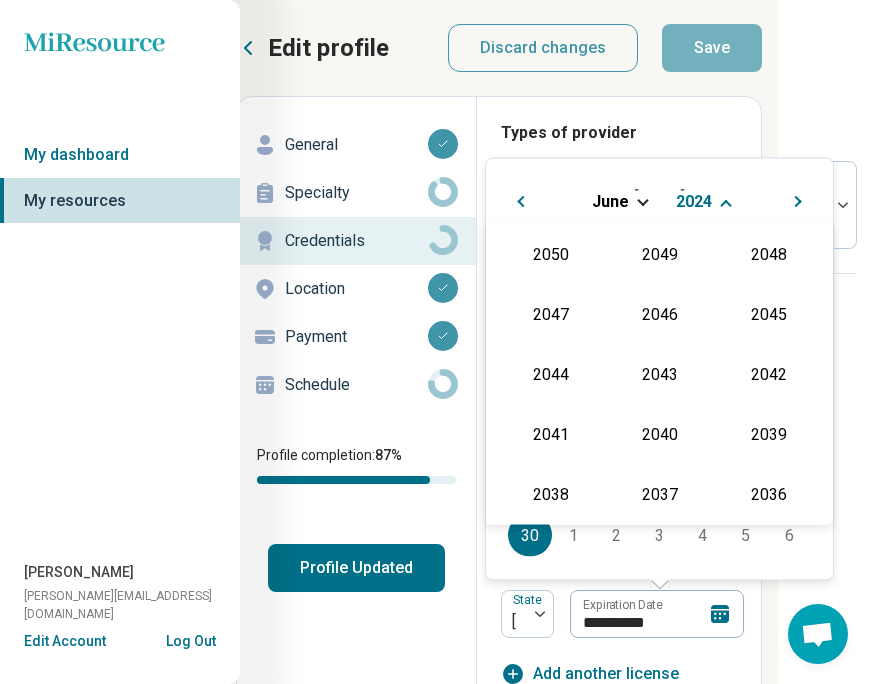 scroll, scrollTop: 362, scrollLeft: 0, axis: vertical 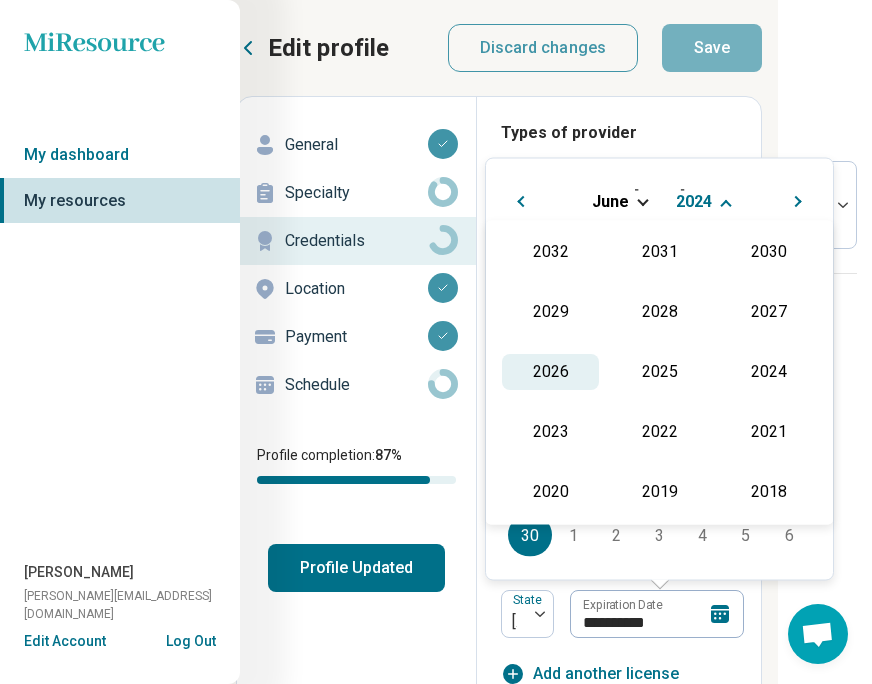 click on "2026" at bounding box center (550, 372) 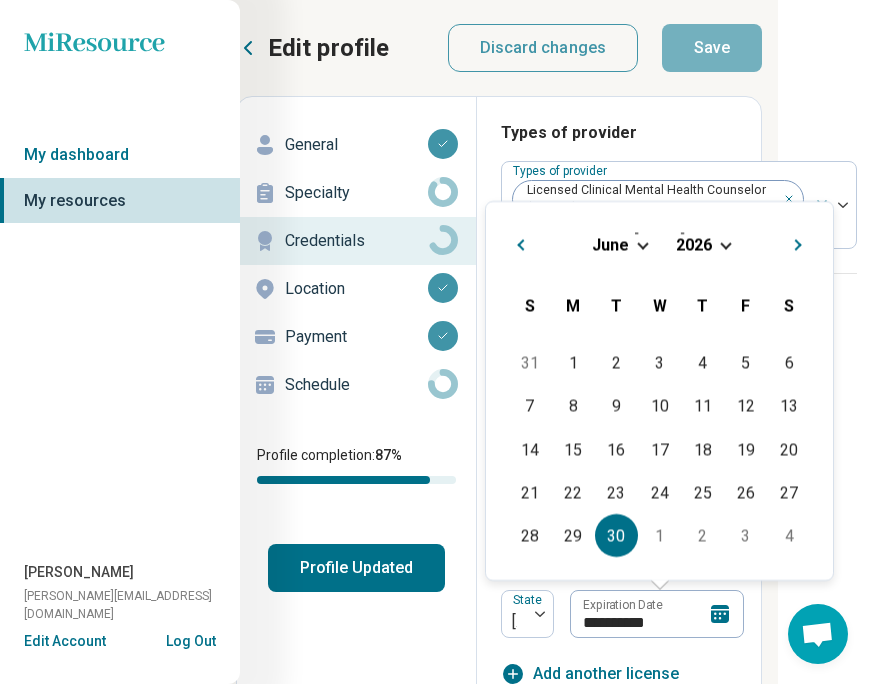click on "30" at bounding box center (616, 535) 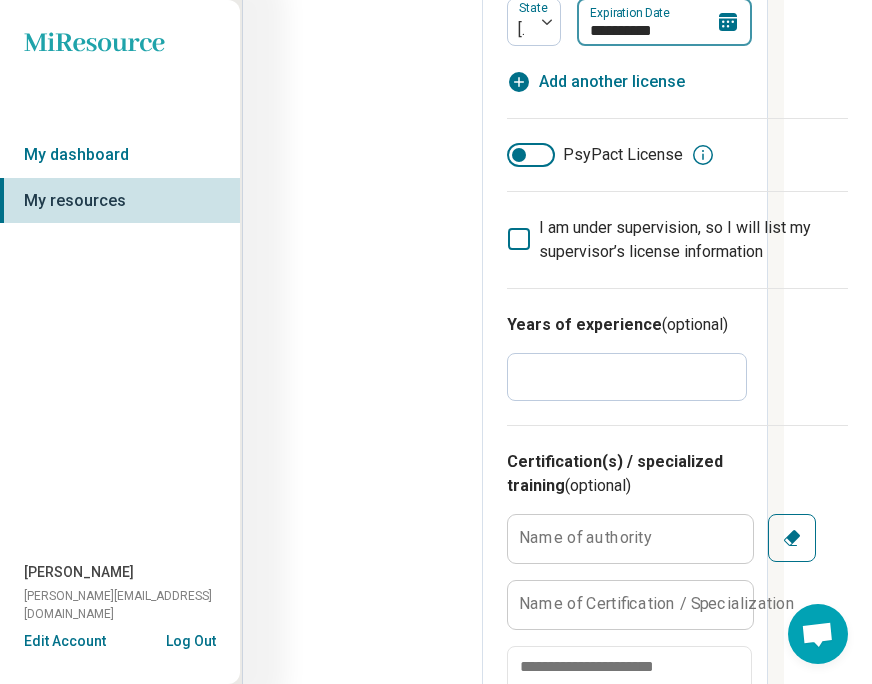 scroll, scrollTop: 599, scrollLeft: 94, axis: both 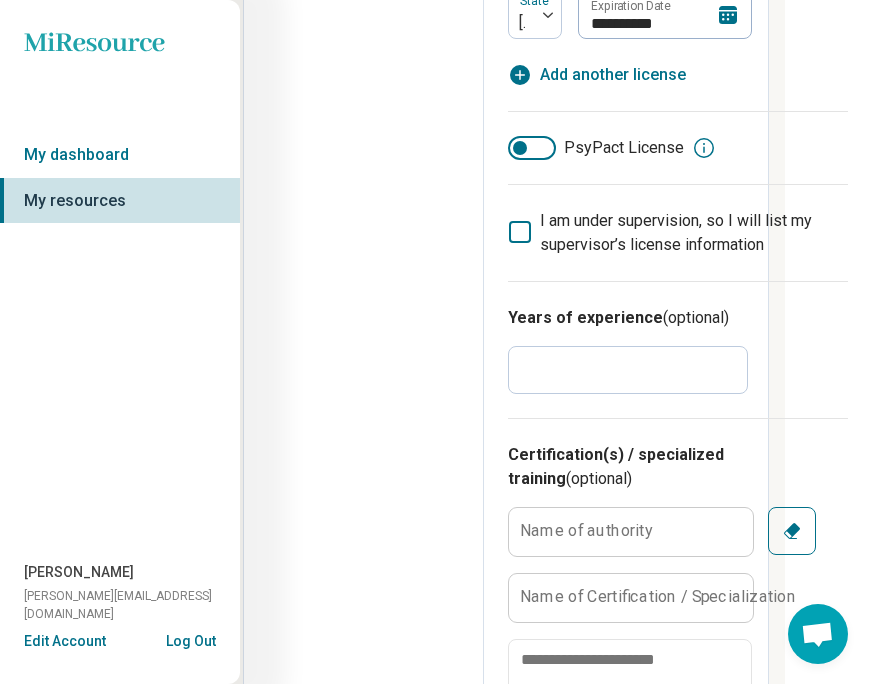 click on "*" at bounding box center [628, 370] 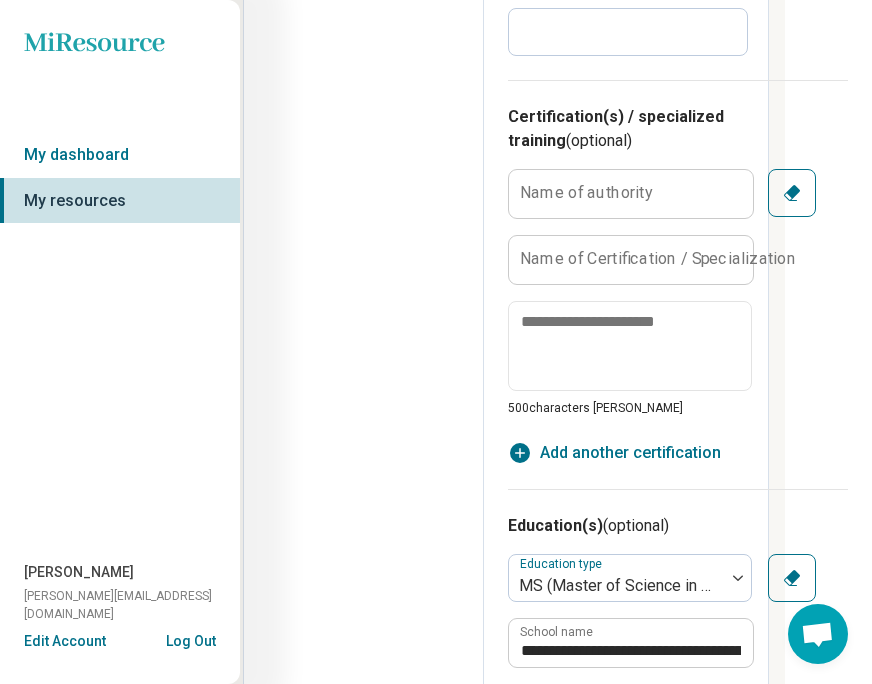 scroll, scrollTop: 0, scrollLeft: 94, axis: horizontal 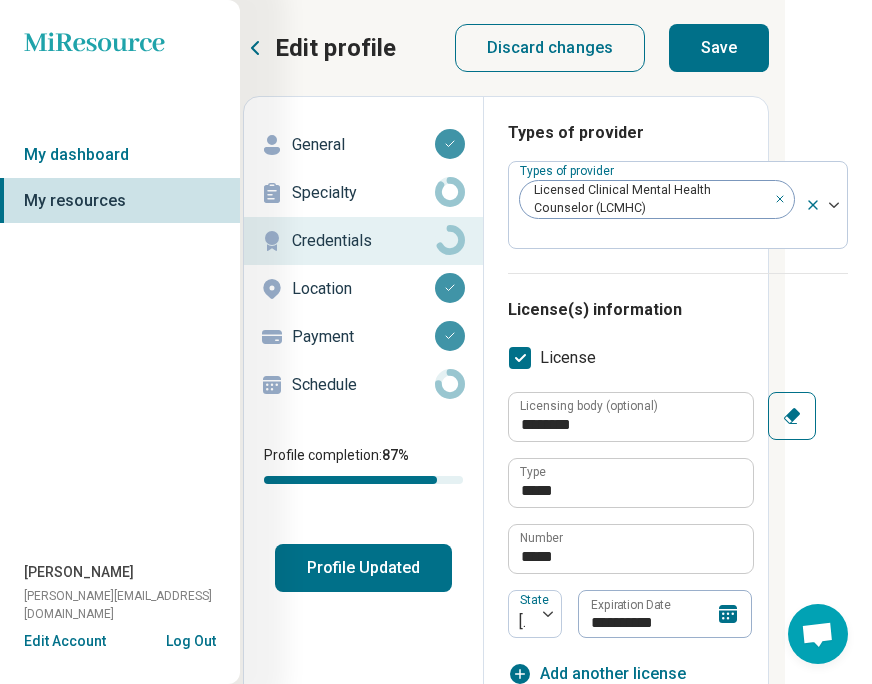 type on "*" 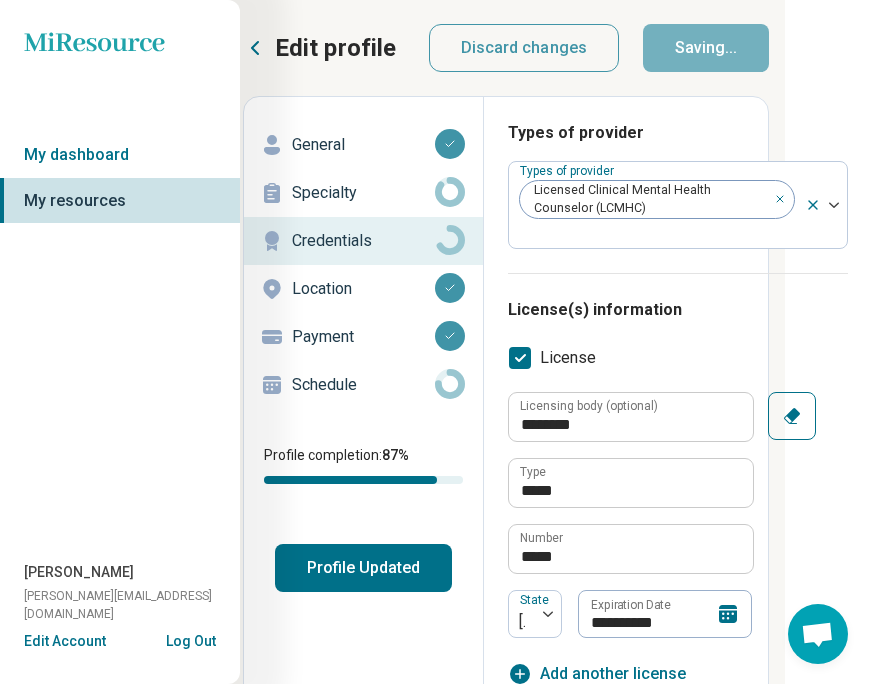 type on "*" 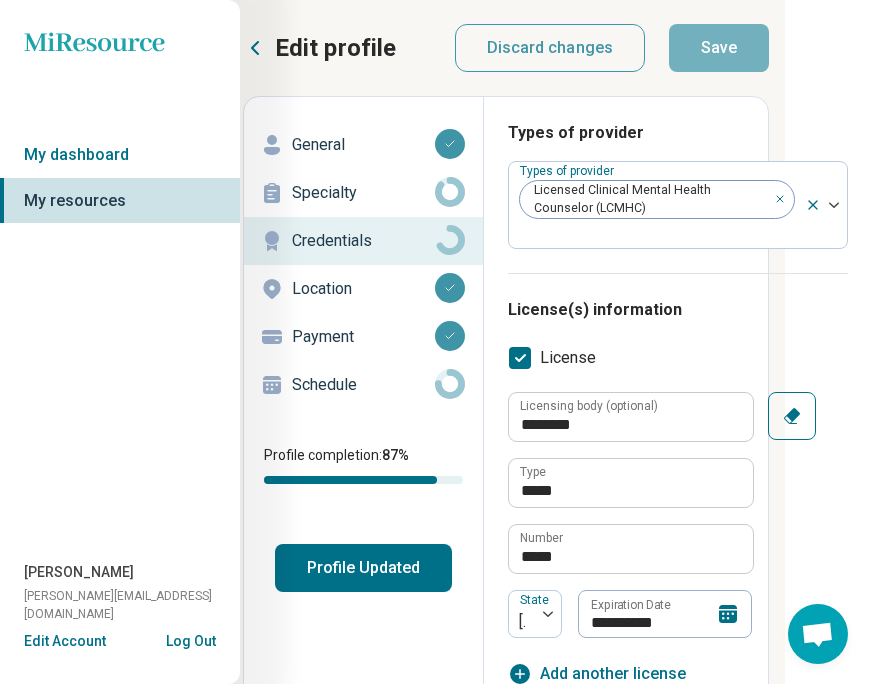click on "Schedule" at bounding box center [363, 385] 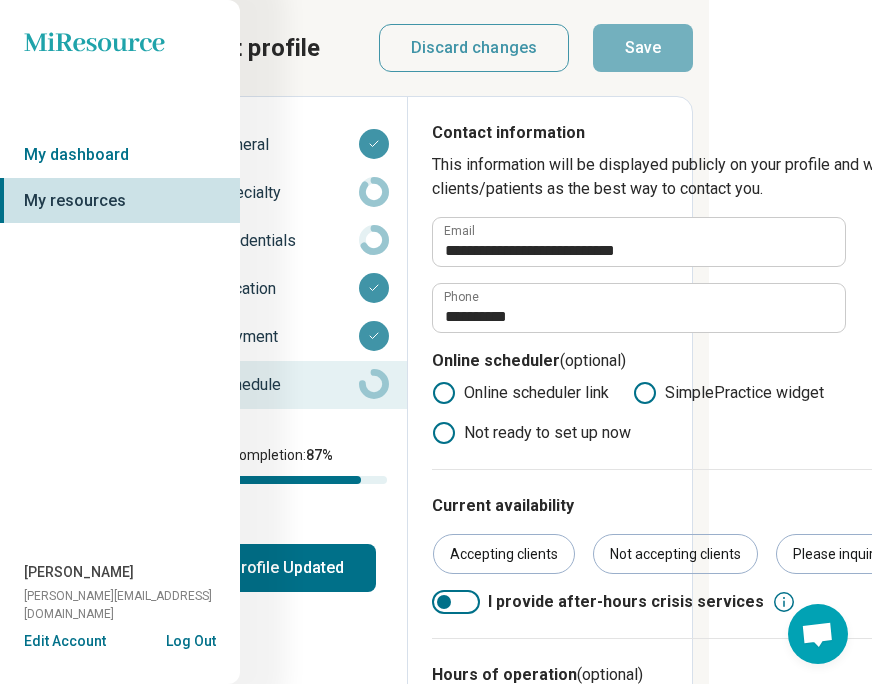 scroll, scrollTop: 0, scrollLeft: 161, axis: horizontal 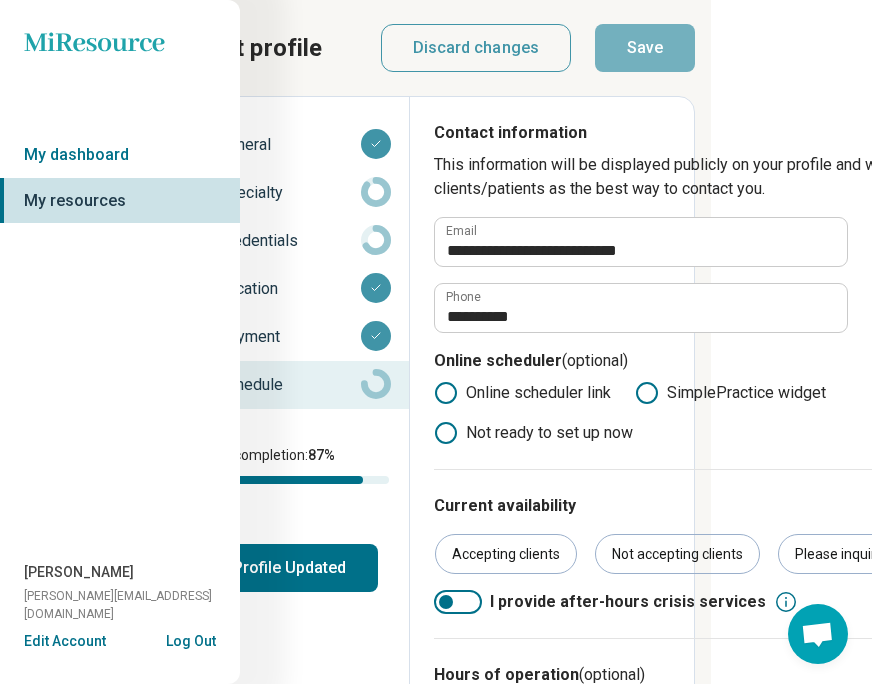 click 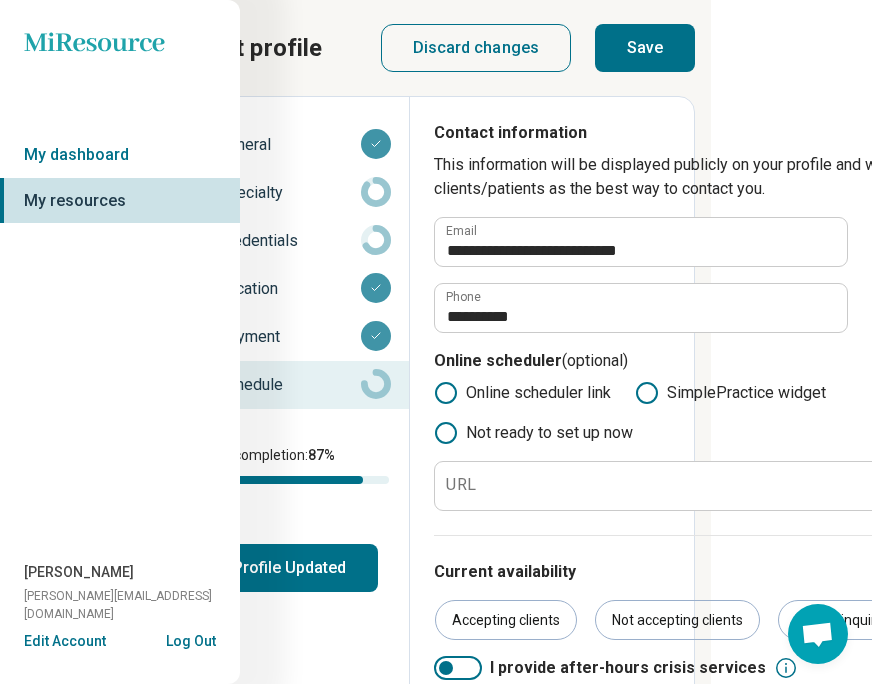 click 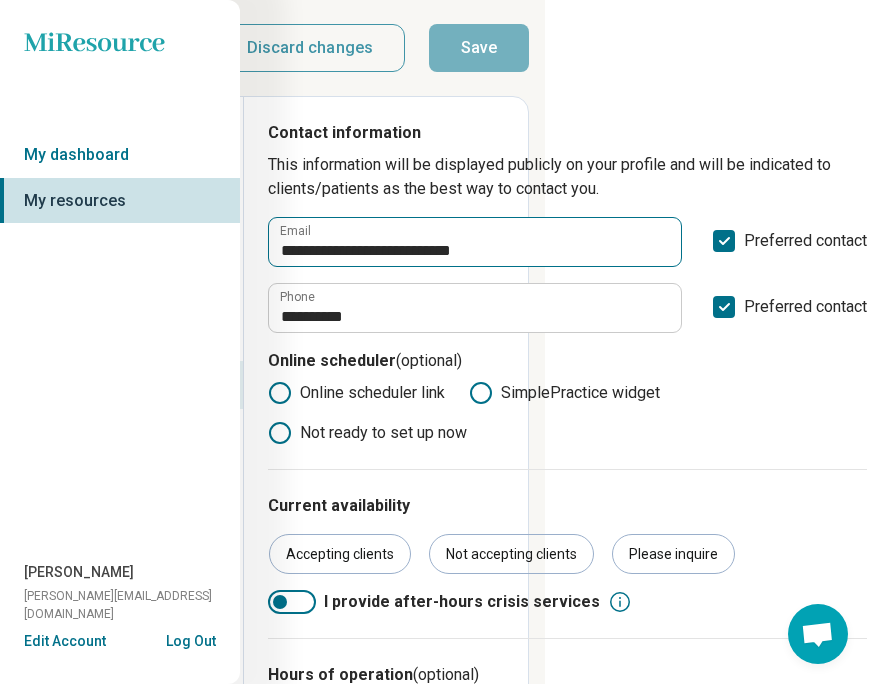 scroll, scrollTop: 1, scrollLeft: 0, axis: vertical 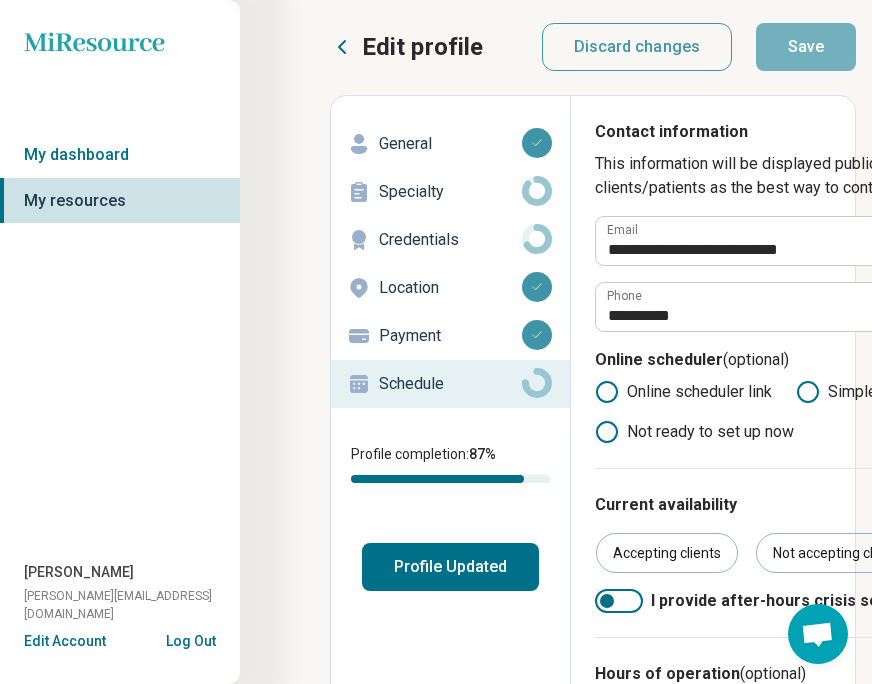 click on "Location" at bounding box center [450, 288] 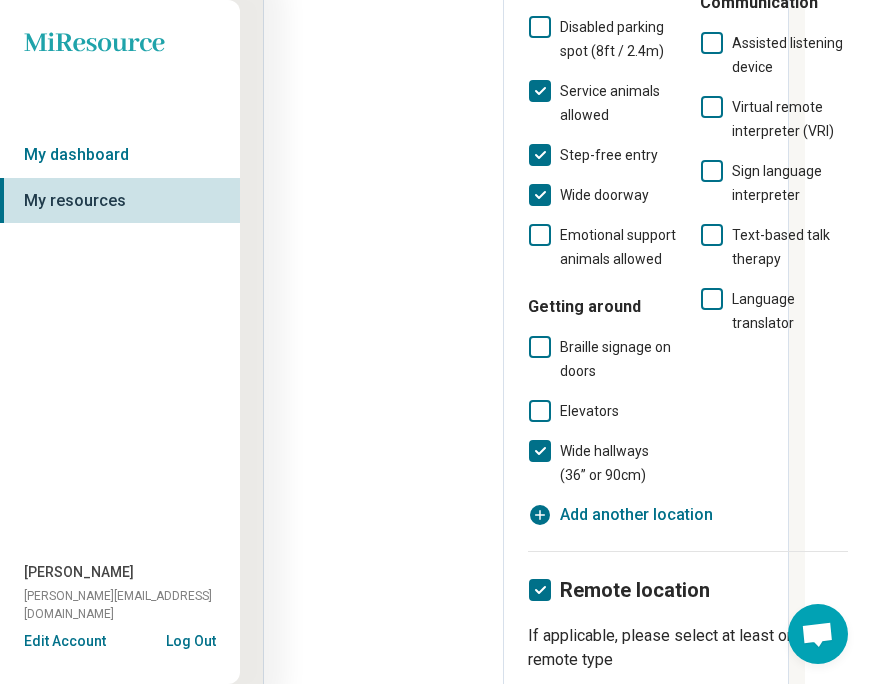 scroll, scrollTop: 868, scrollLeft: 67, axis: both 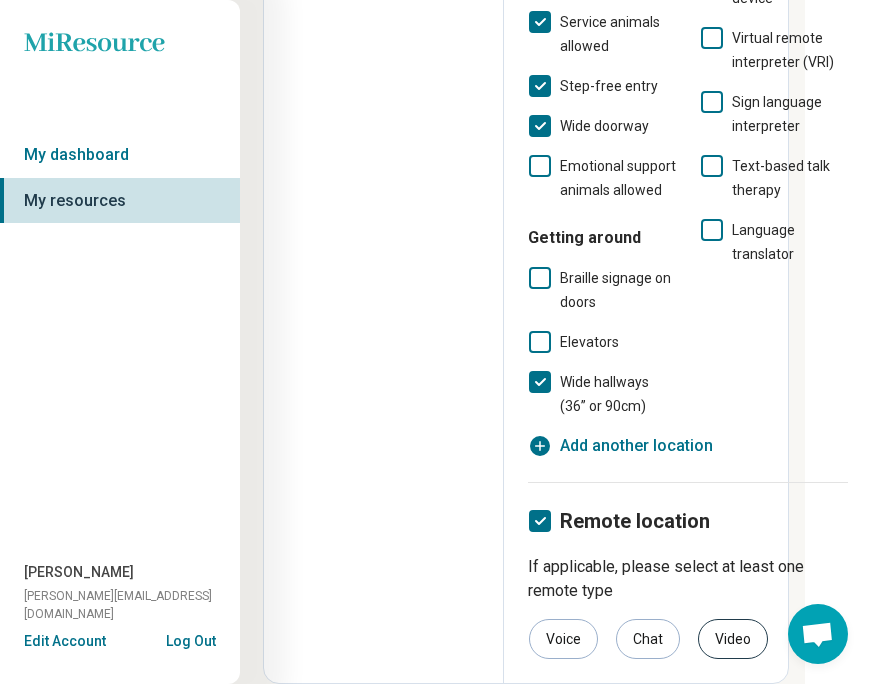 click on "Video" at bounding box center (733, 639) 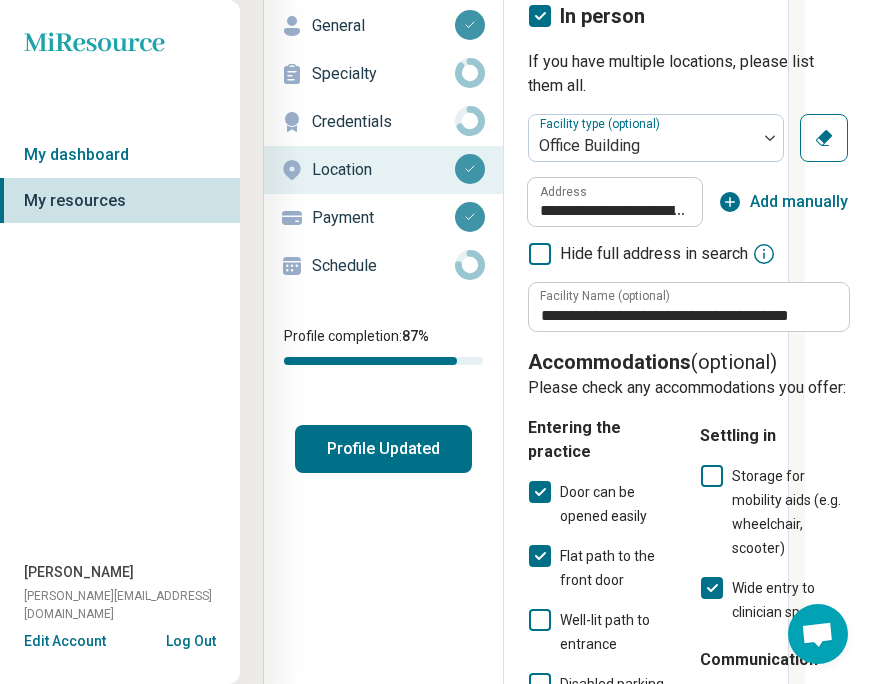scroll, scrollTop: 0, scrollLeft: 67, axis: horizontal 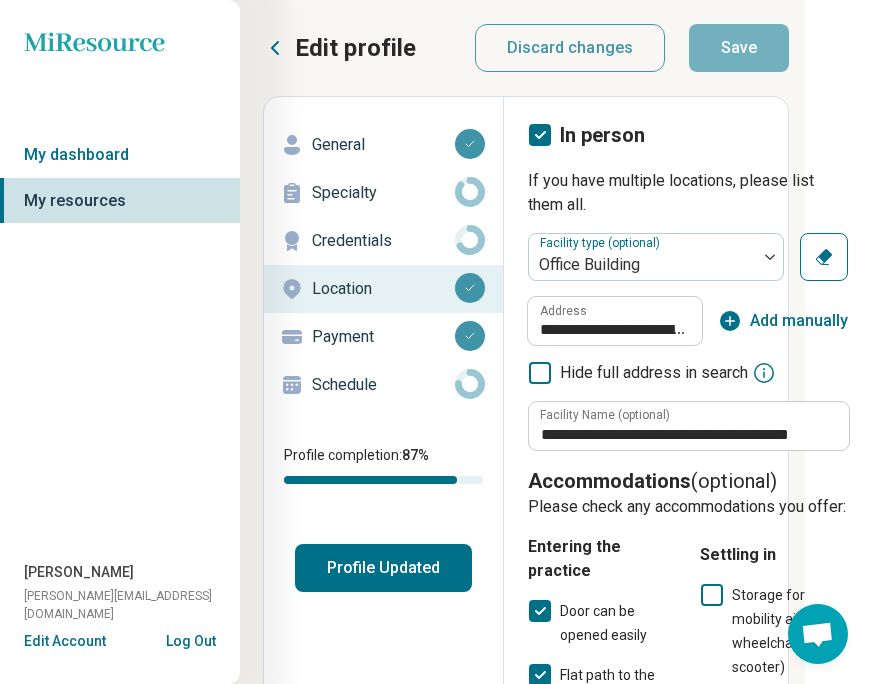 click on "**********" at bounding box center (369, 764) 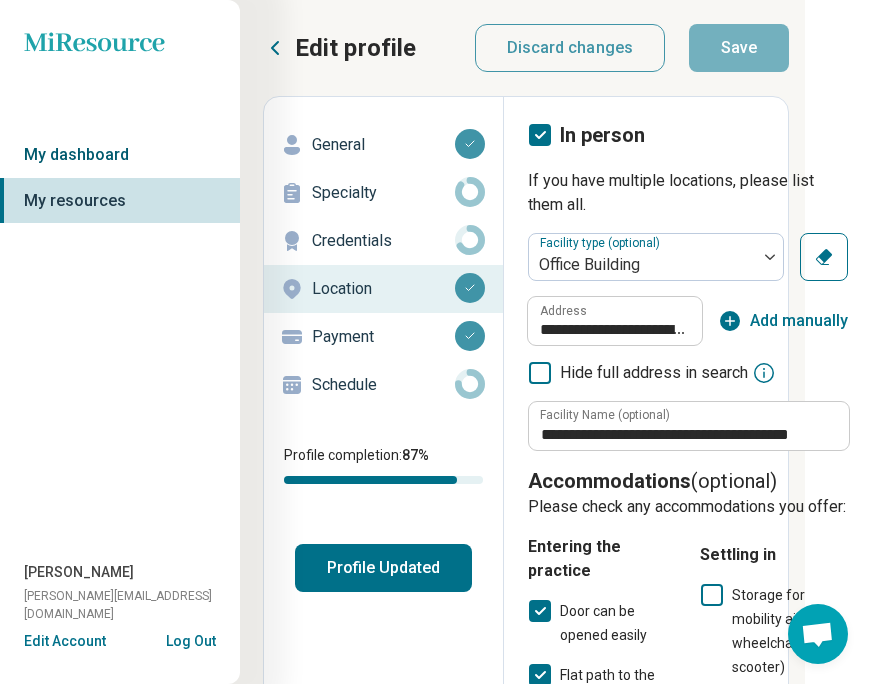 click on "My dashboard" at bounding box center [120, 155] 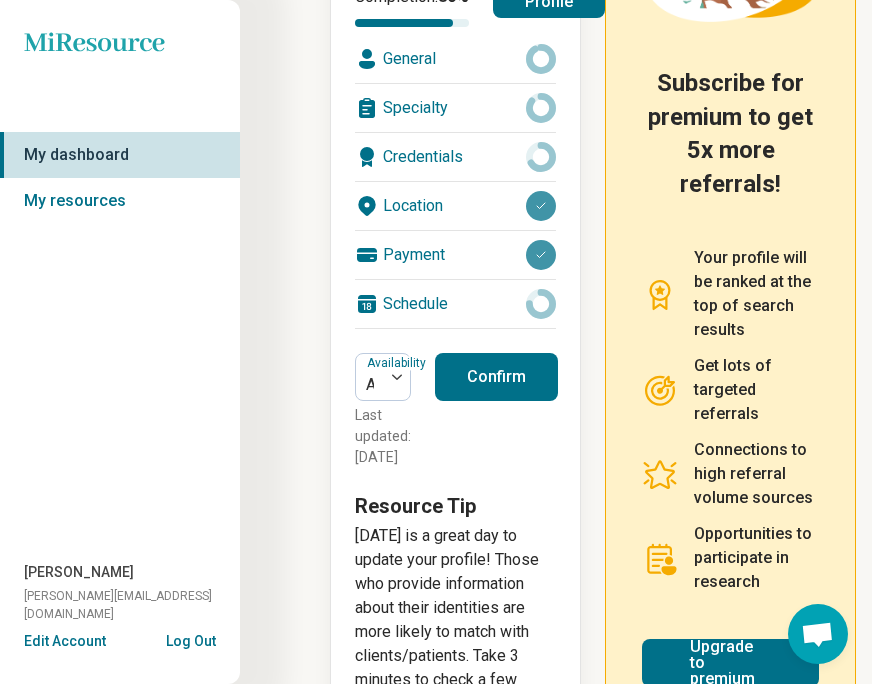 scroll, scrollTop: 501, scrollLeft: 0, axis: vertical 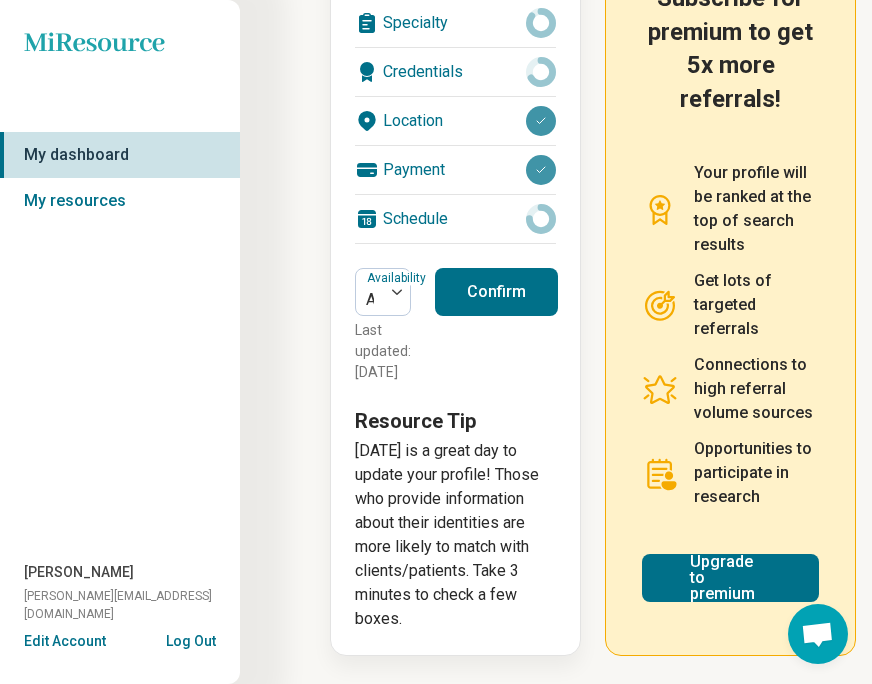 click on "Confirm" at bounding box center [496, 292] 